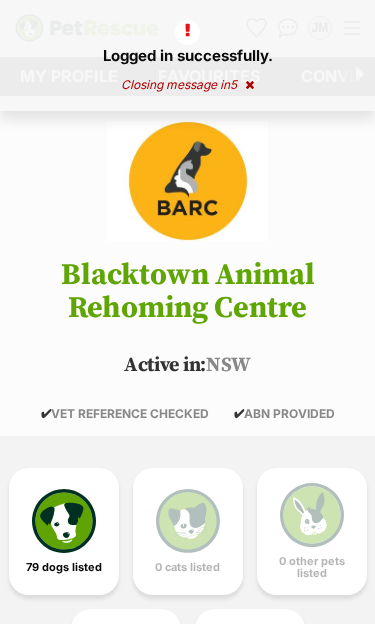 scroll, scrollTop: 0, scrollLeft: 0, axis: both 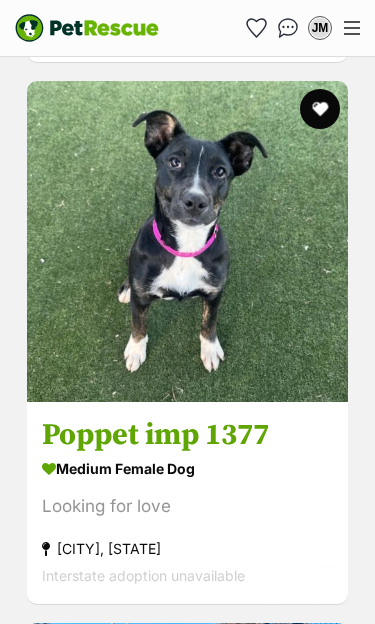 click at bounding box center (320, 109) 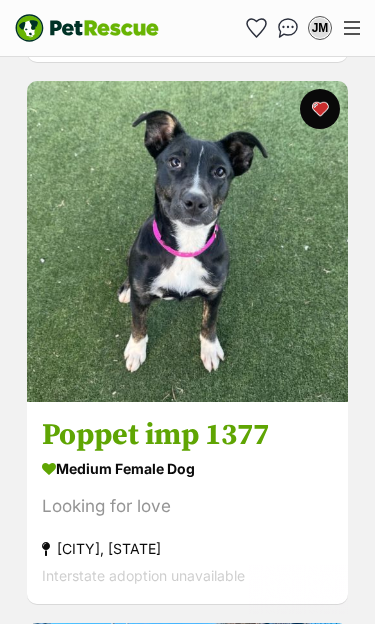 scroll, scrollTop: 17801, scrollLeft: 0, axis: vertical 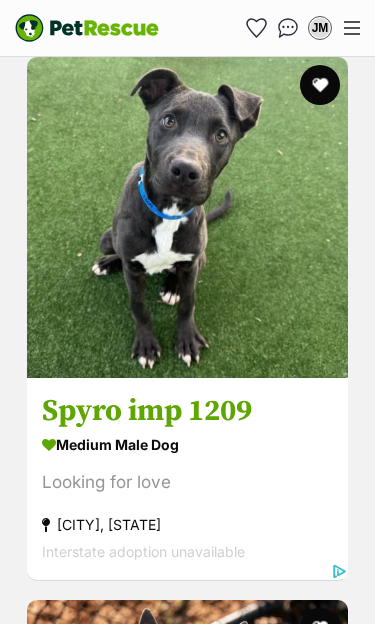 click at bounding box center [320, 85] 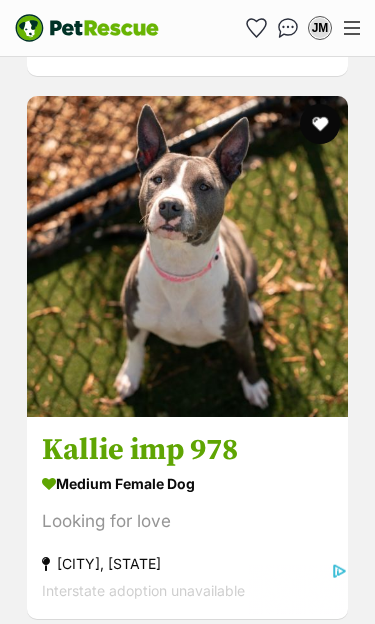 scroll, scrollTop: 32326, scrollLeft: 0, axis: vertical 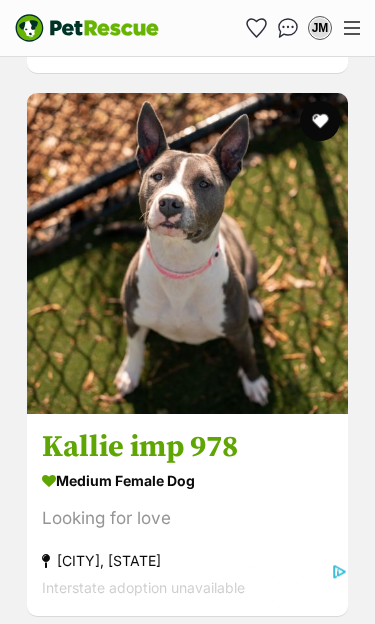 click at bounding box center (320, 121) 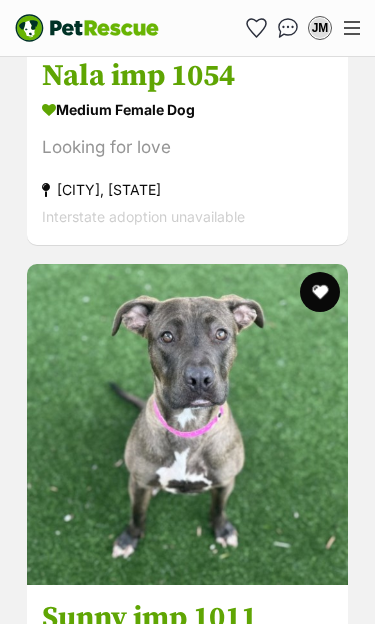 scroll, scrollTop: 34343, scrollLeft: 0, axis: vertical 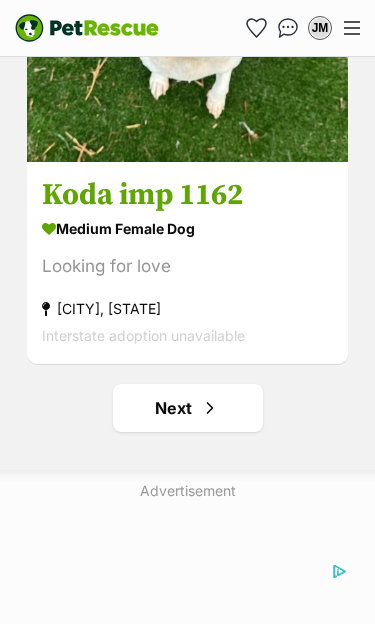 click at bounding box center [210, 408] 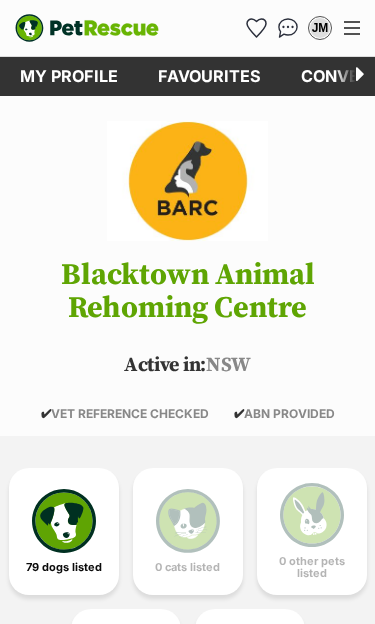 scroll, scrollTop: 0, scrollLeft: 0, axis: both 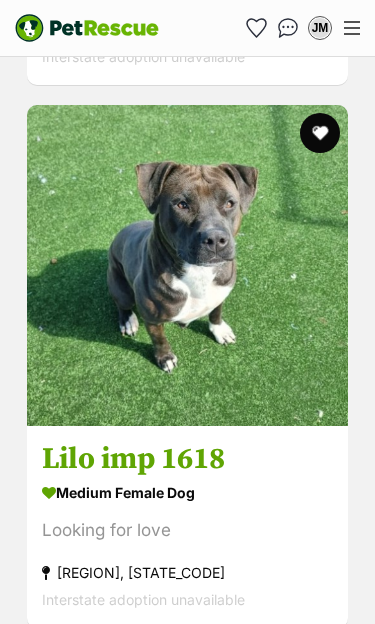 click at bounding box center [320, 133] 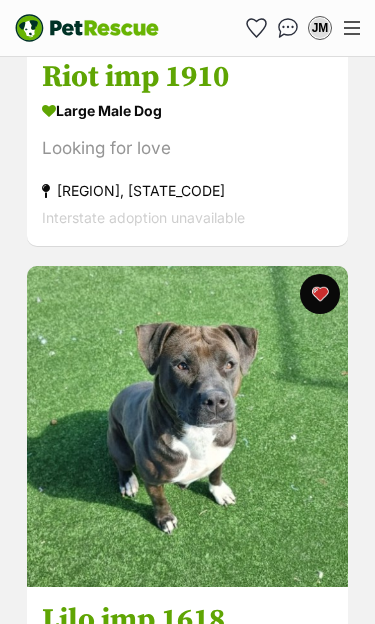 scroll, scrollTop: 12620, scrollLeft: 0, axis: vertical 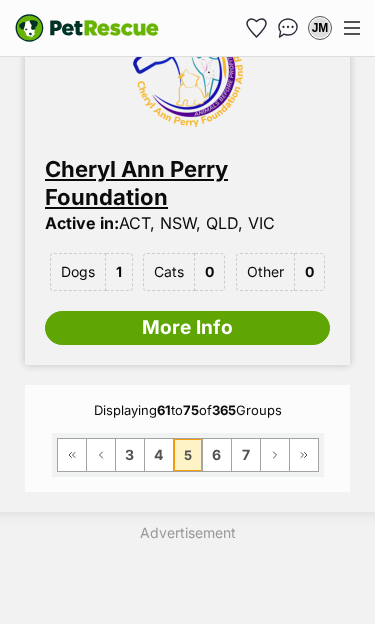click on "6" at bounding box center [217, 455] 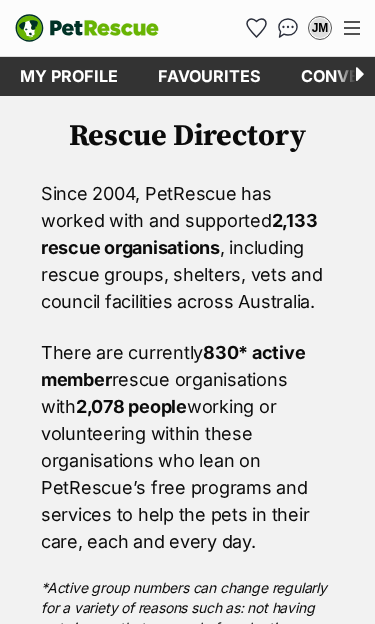 scroll, scrollTop: 0, scrollLeft: 0, axis: both 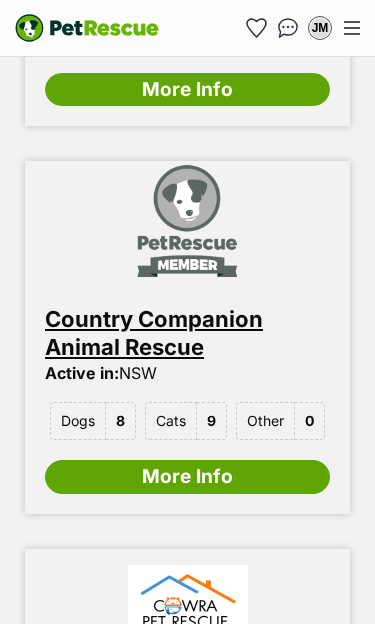 click on "More Info" at bounding box center [187, 477] 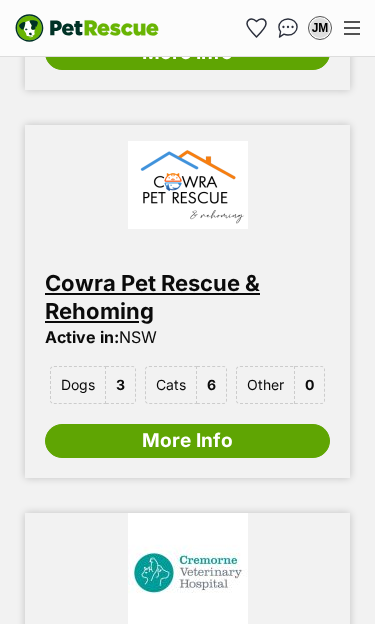 scroll, scrollTop: 5985, scrollLeft: 0, axis: vertical 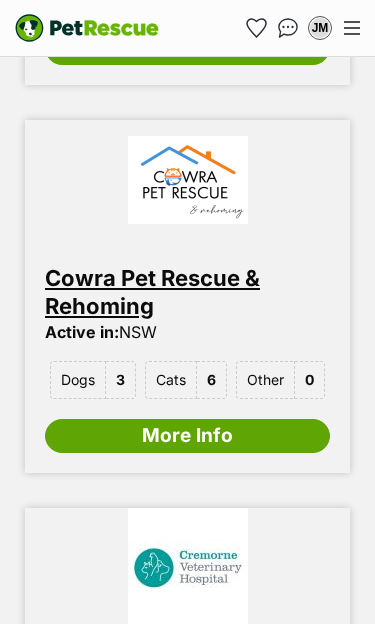 click on "More Info" at bounding box center [187, 436] 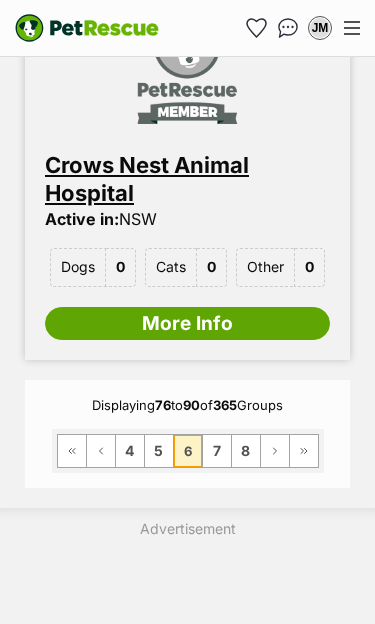 scroll, scrollTop: 0, scrollLeft: 0, axis: both 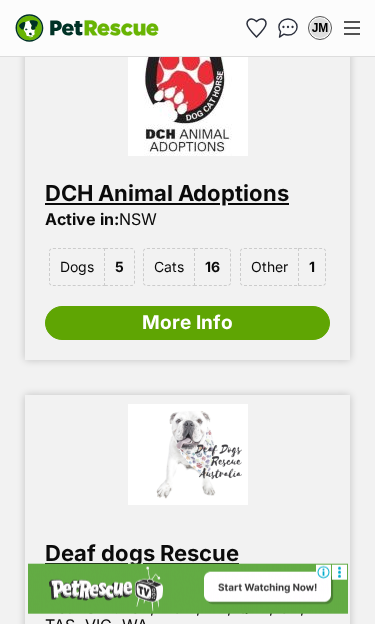 click on "More Info" at bounding box center [187, 323] 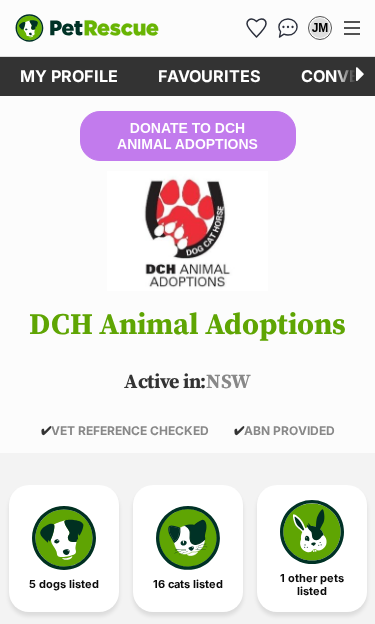 scroll, scrollTop: 0, scrollLeft: 0, axis: both 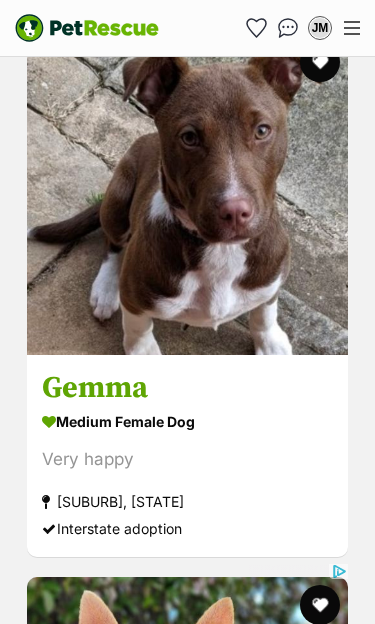 click at bounding box center [187, 194] 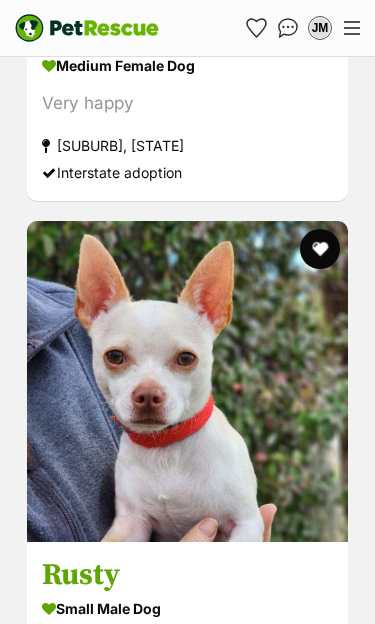 scroll, scrollTop: 0, scrollLeft: 0, axis: both 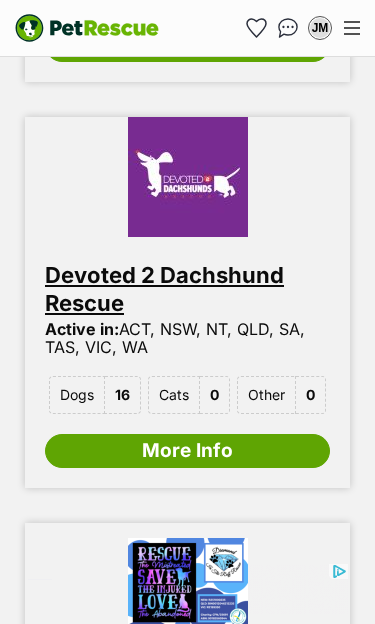 click on "More Info" at bounding box center (187, 451) 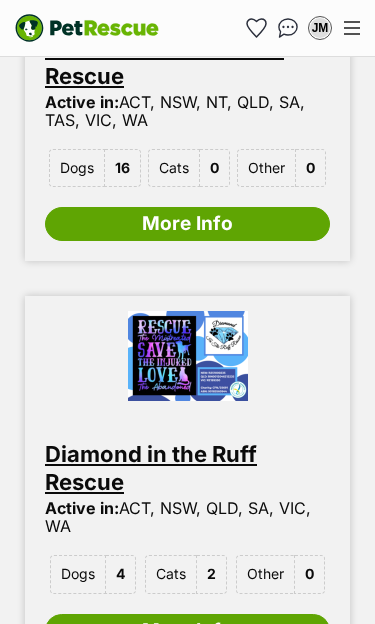 scroll, scrollTop: 0, scrollLeft: 0, axis: both 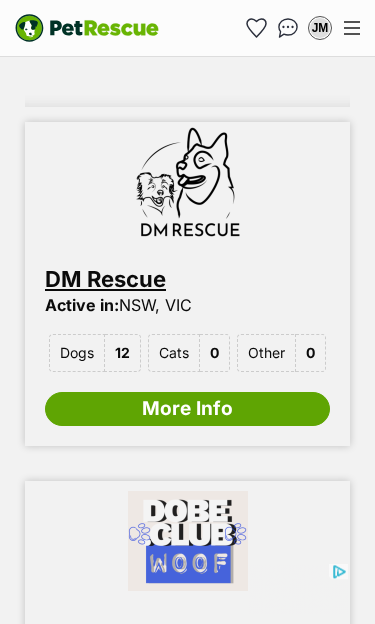 click on "More Info" at bounding box center [187, 409] 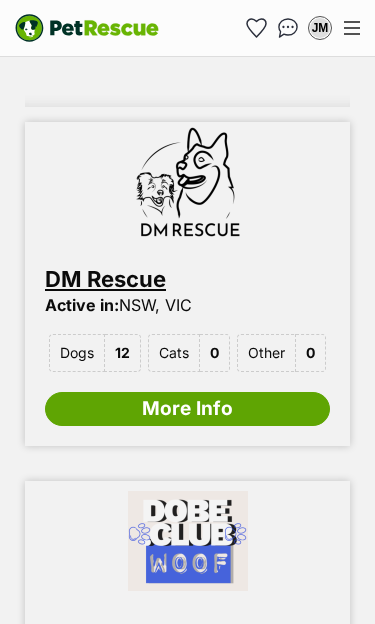 scroll, scrollTop: 0, scrollLeft: 0, axis: both 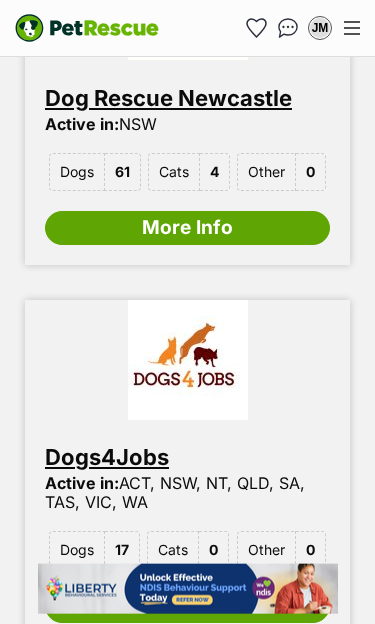 click on "More Info" at bounding box center (187, 228) 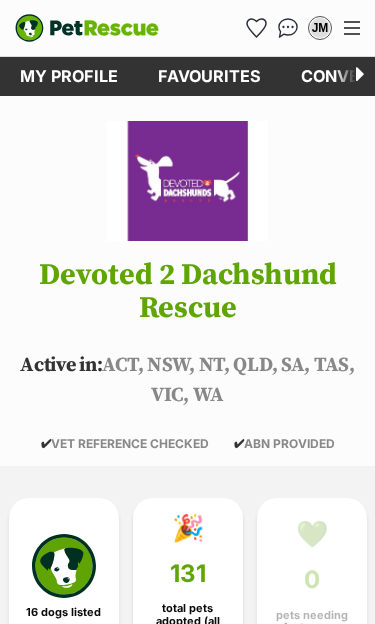 scroll, scrollTop: 0, scrollLeft: 0, axis: both 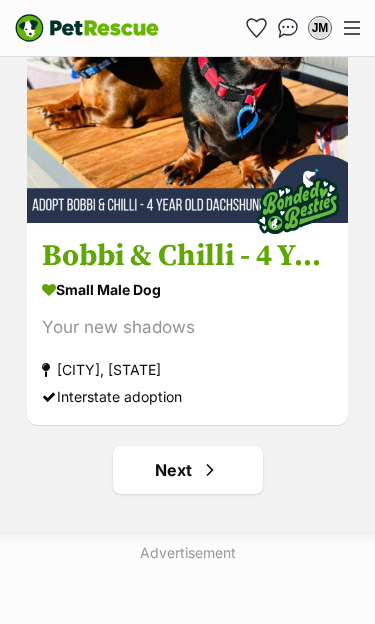 click at bounding box center [210, 470] 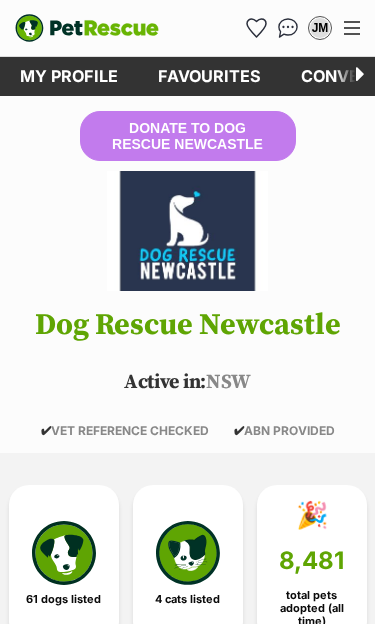 scroll, scrollTop: 0, scrollLeft: 0, axis: both 